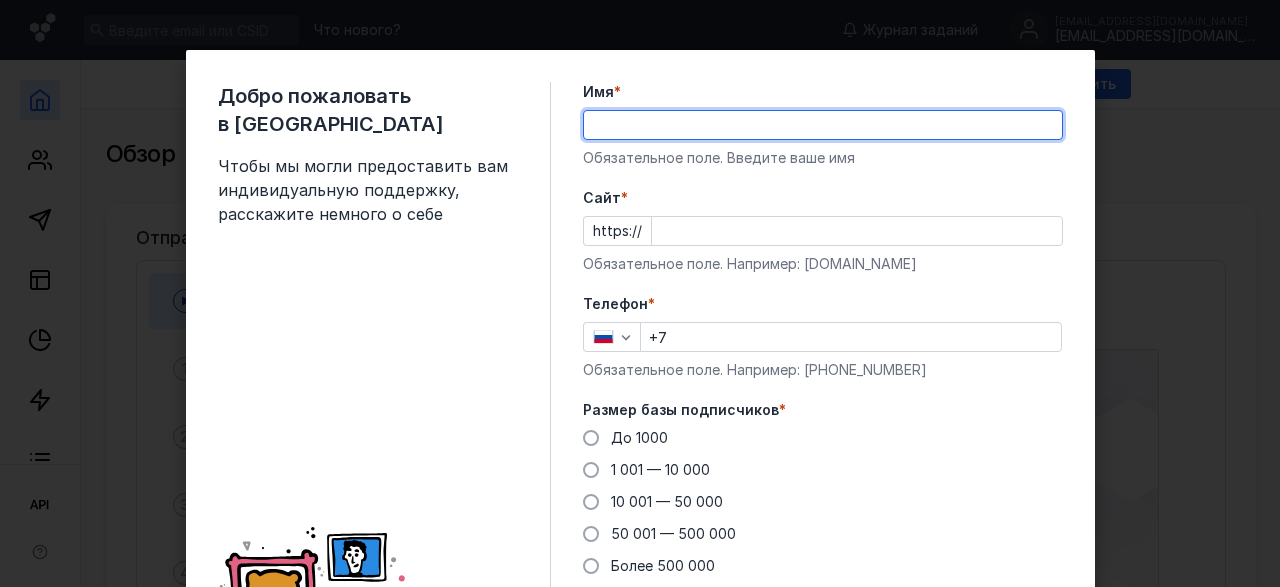 scroll, scrollTop: 0, scrollLeft: 0, axis: both 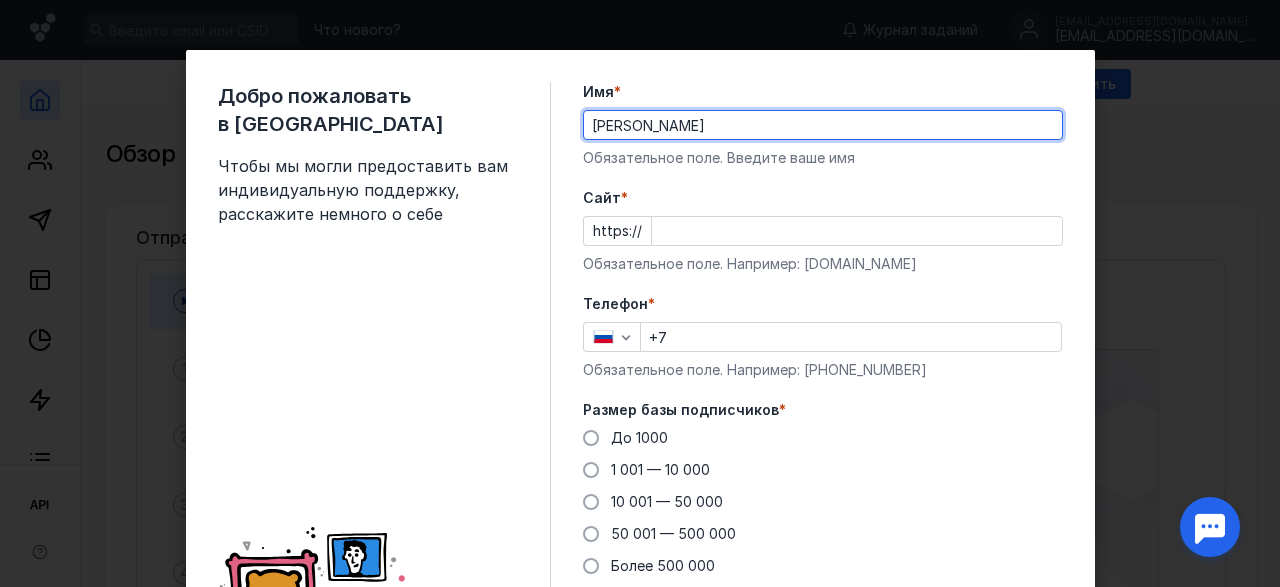 type on "[PERSON_NAME]" 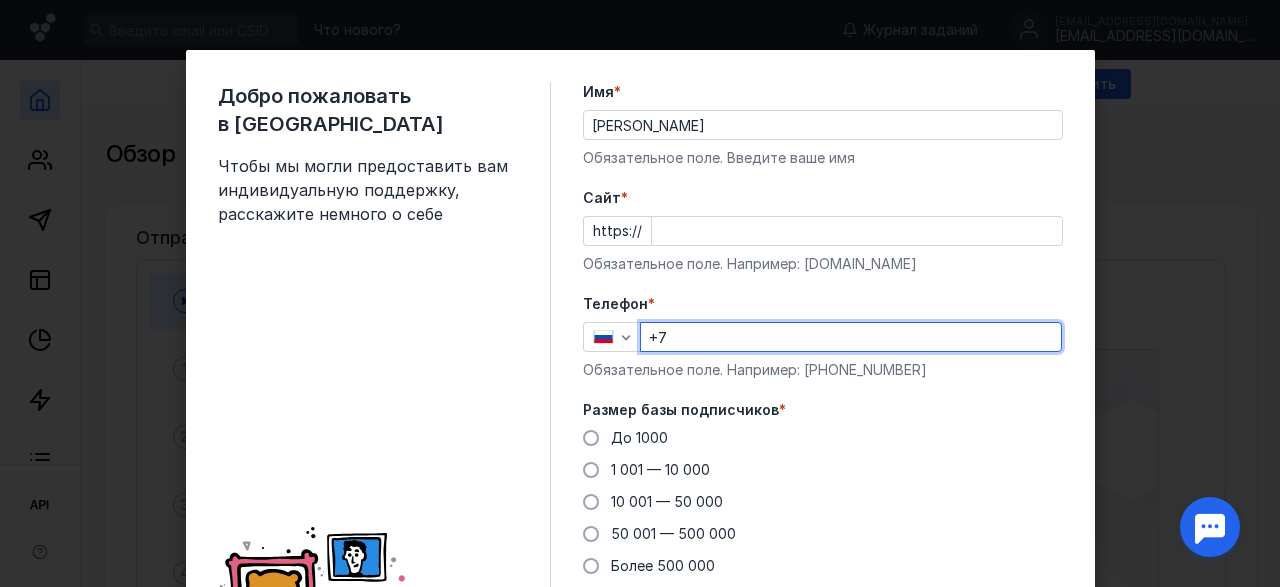 click on "+7" at bounding box center (851, 337) 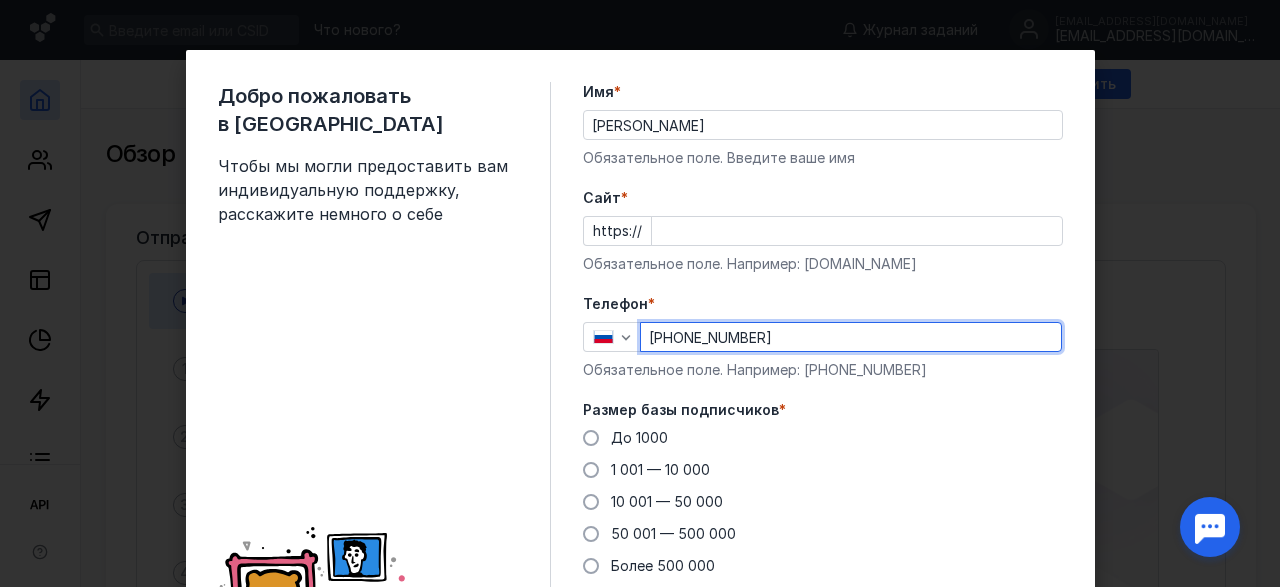 type on "[PHONE_NUMBER]" 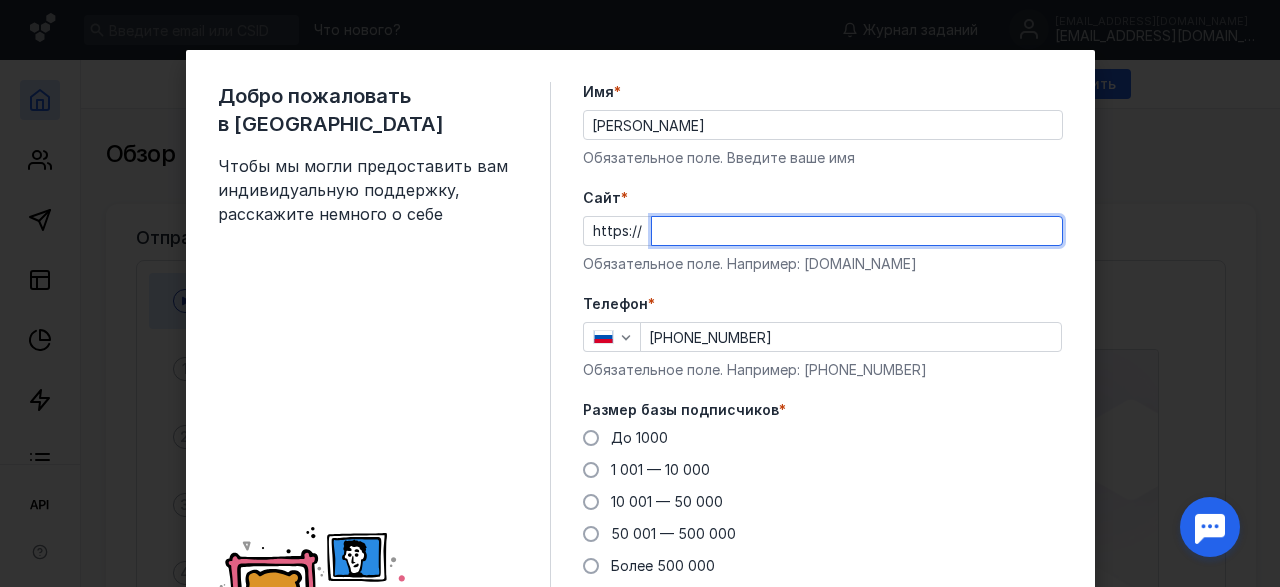 click on "Cайт  *" at bounding box center (857, 231) 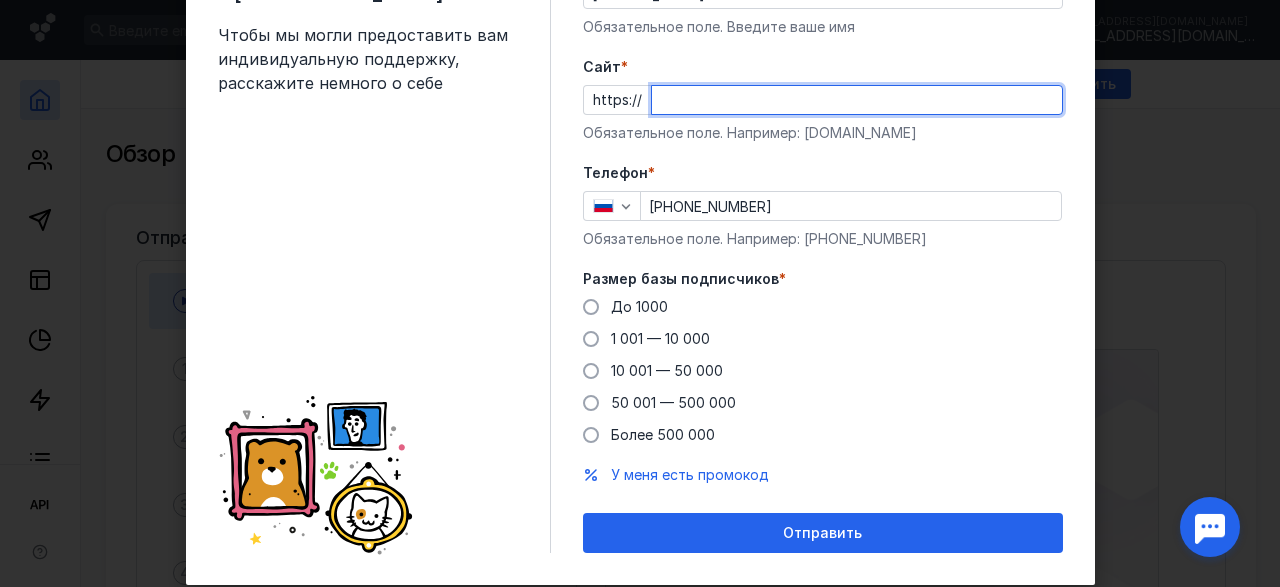 scroll, scrollTop: 139, scrollLeft: 0, axis: vertical 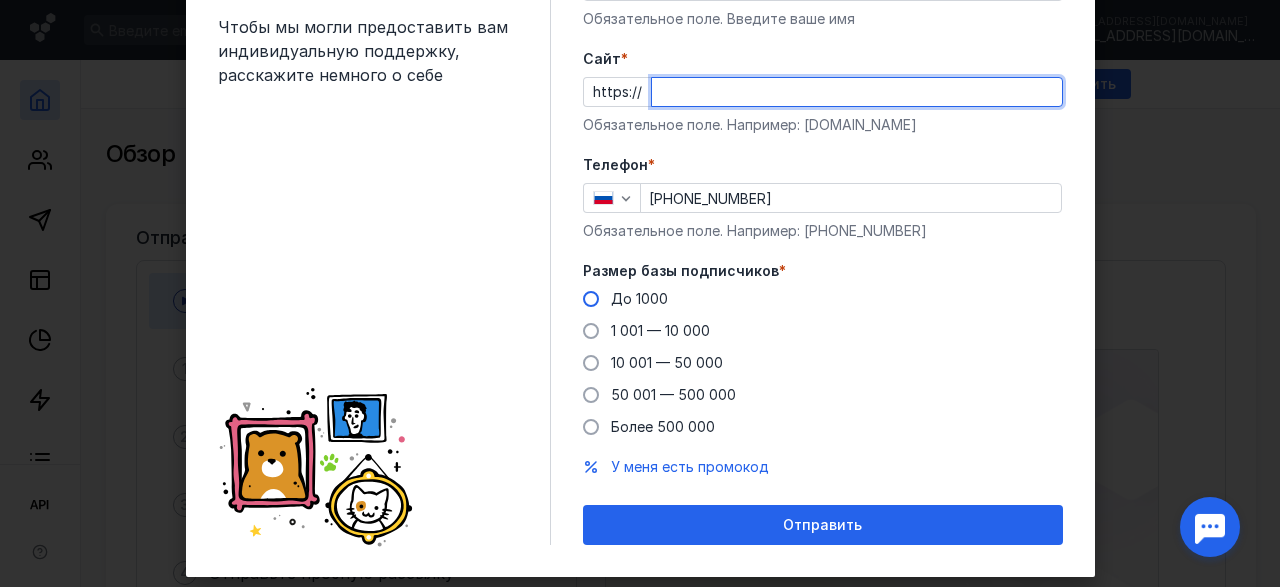 click on "Размер базы подписчиков  * До [DATE] 1 001 — 10 000 10 001 — 50 000 50 001 — 500 000 Более 500 000" at bounding box center (823, 349) 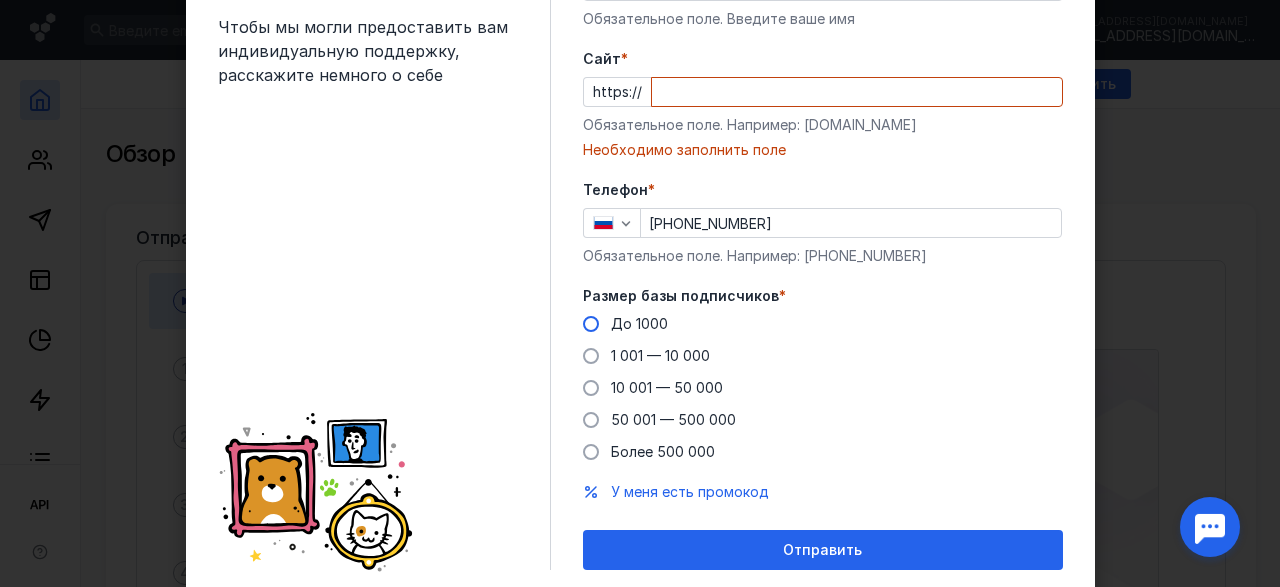 scroll, scrollTop: 138, scrollLeft: 0, axis: vertical 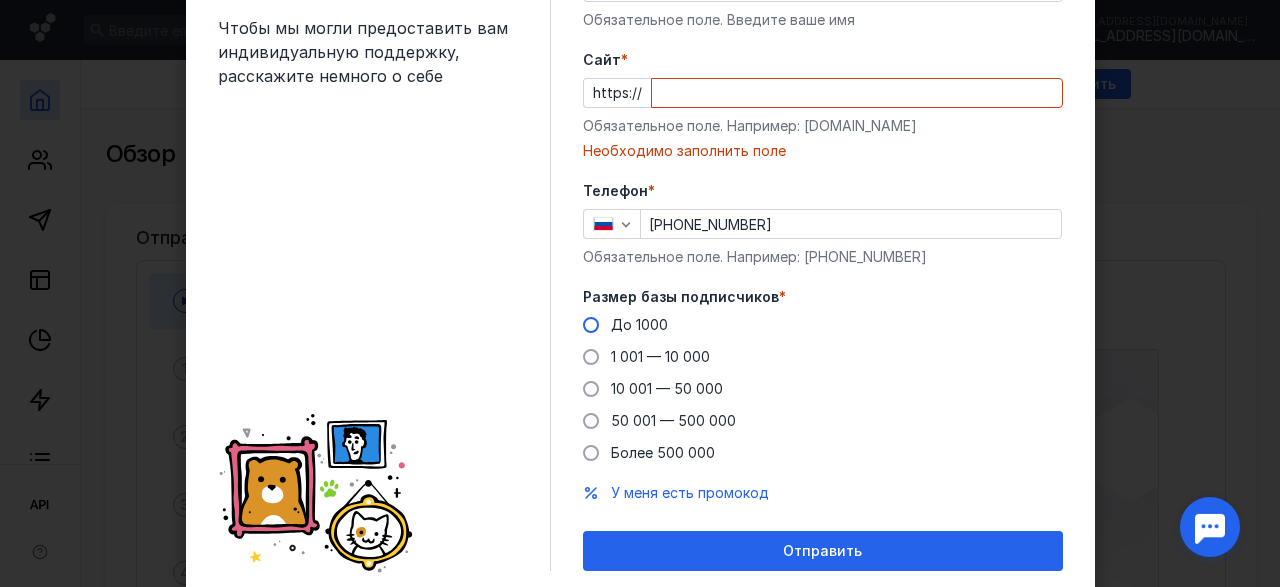 click on "До 1000" at bounding box center [639, 324] 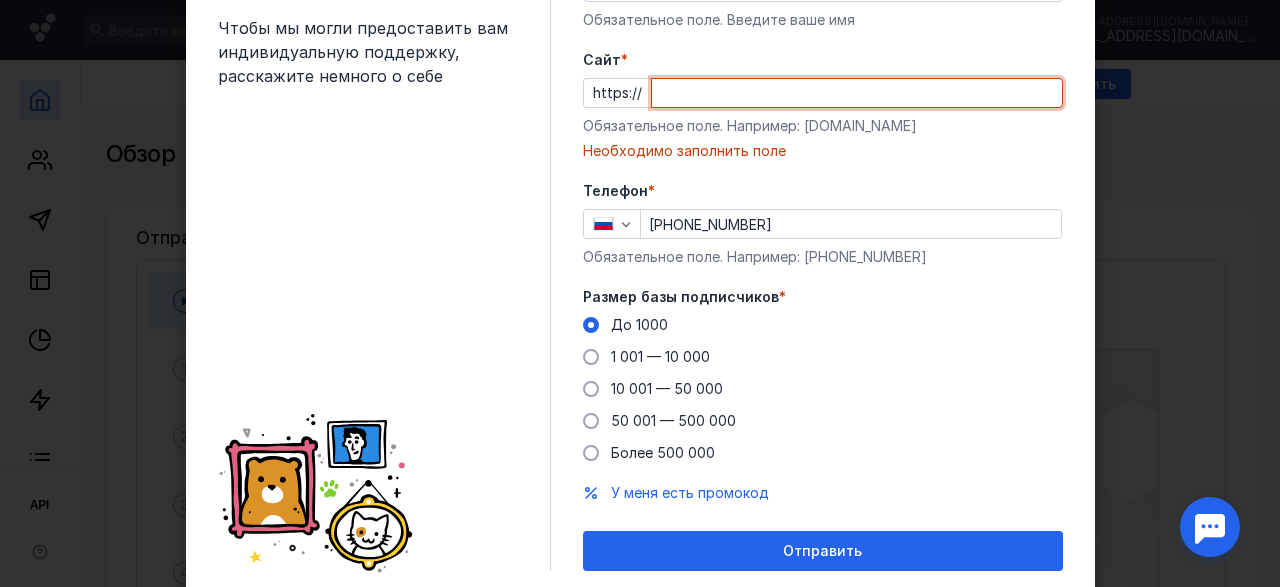 click on "Cайт  *" at bounding box center (857, 93) 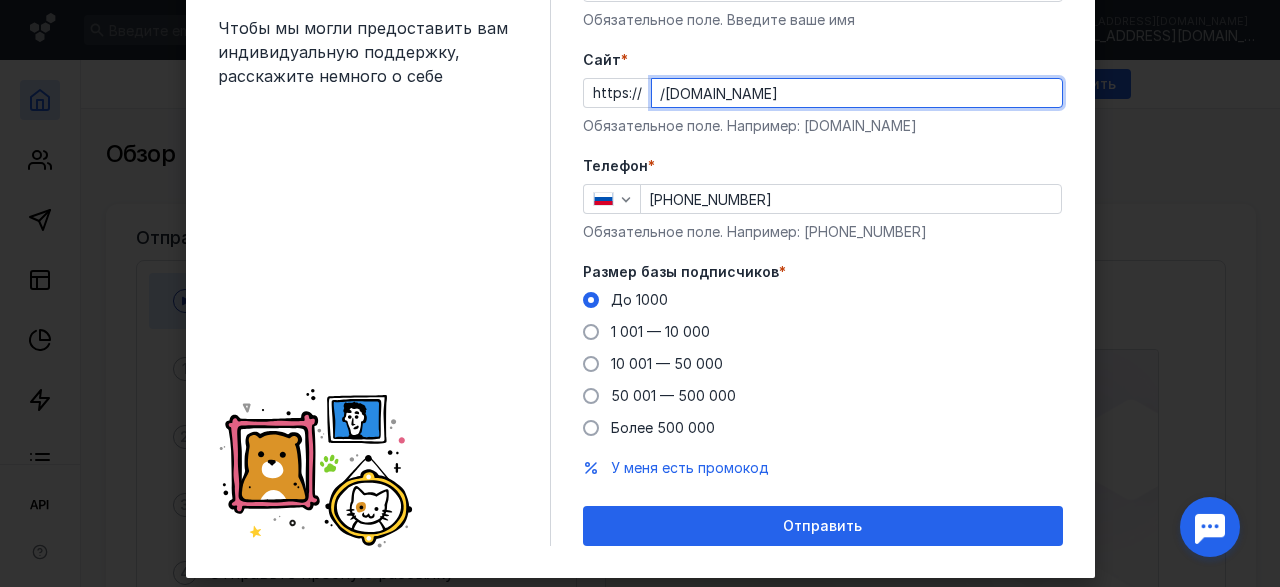 click on "/[DOMAIN_NAME]" at bounding box center (857, 93) 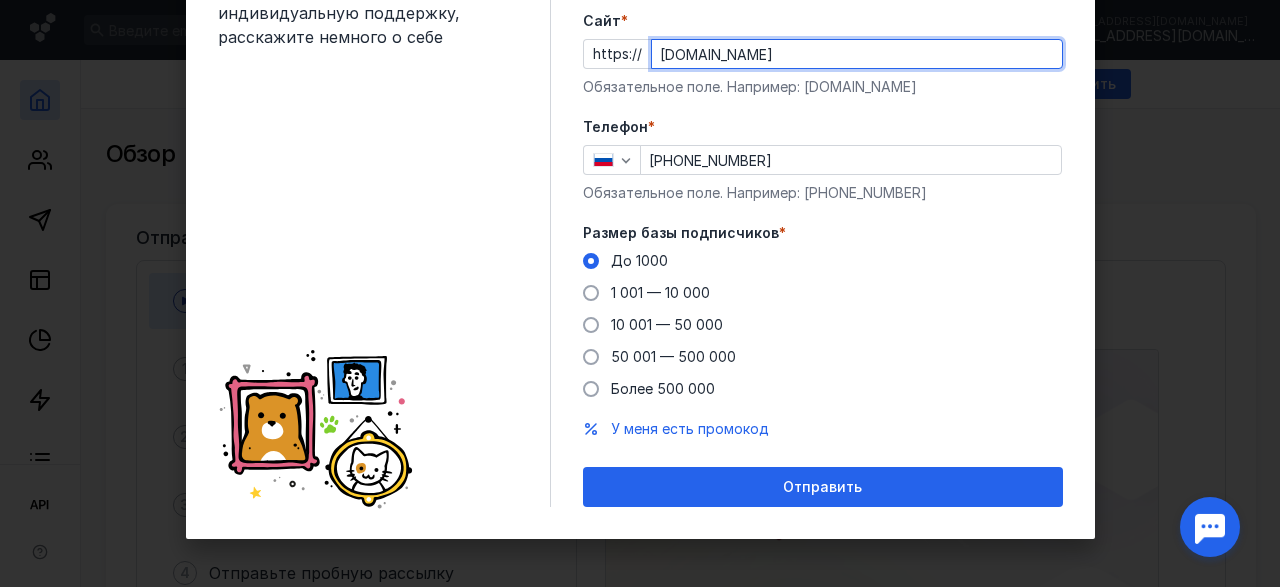 scroll, scrollTop: 179, scrollLeft: 0, axis: vertical 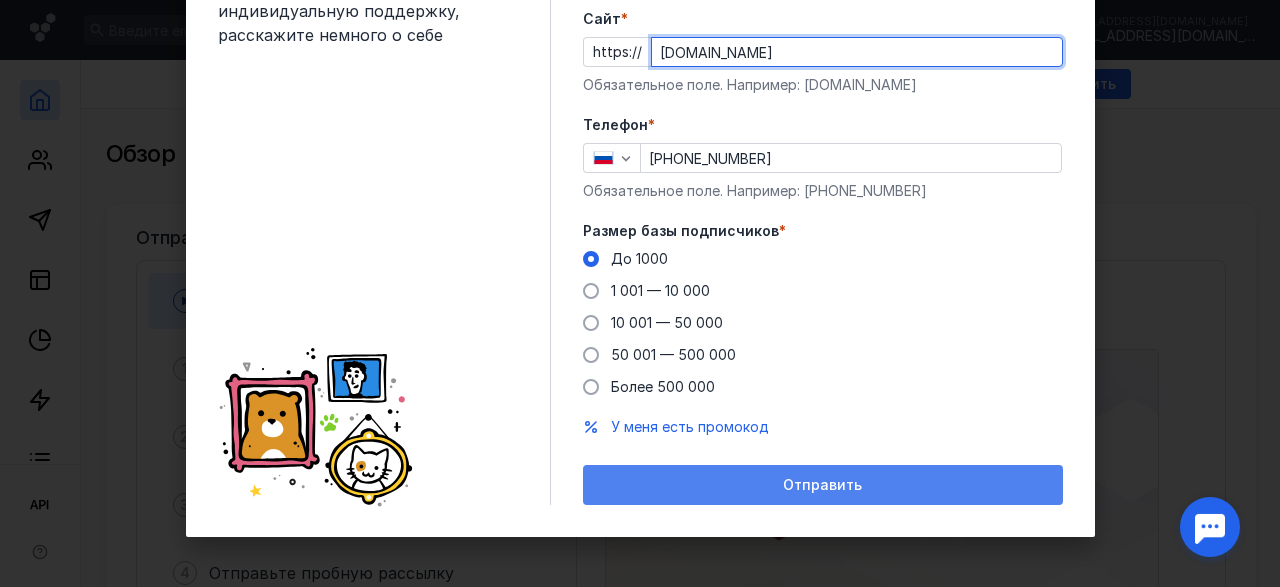 type on "[DOMAIN_NAME]" 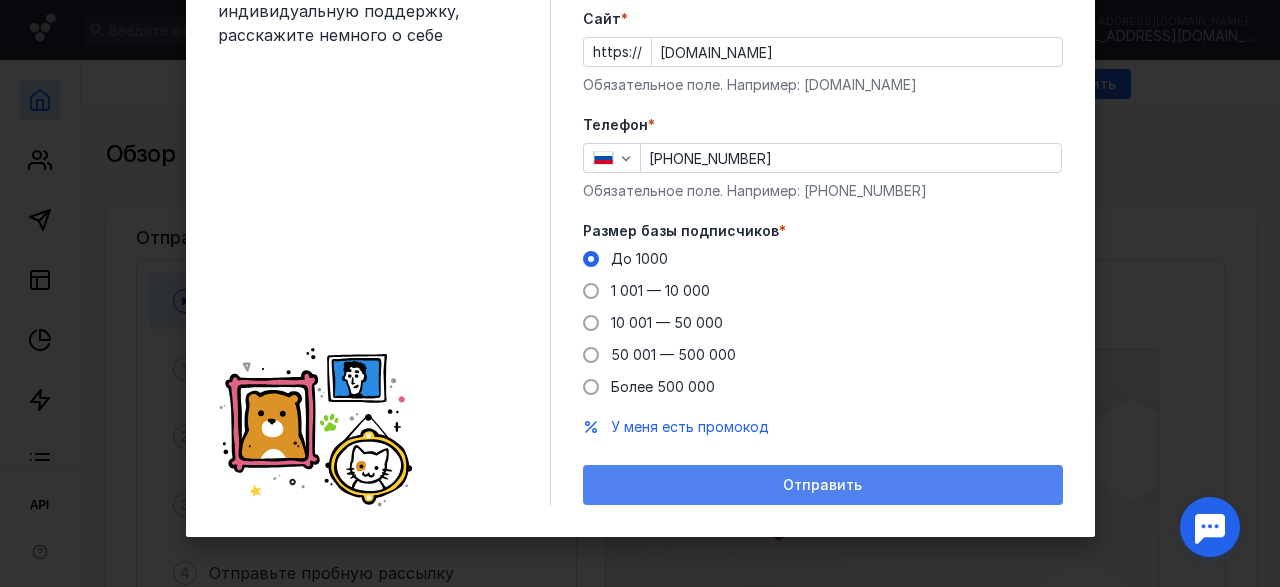 click on "Отправить" at bounding box center (823, 485) 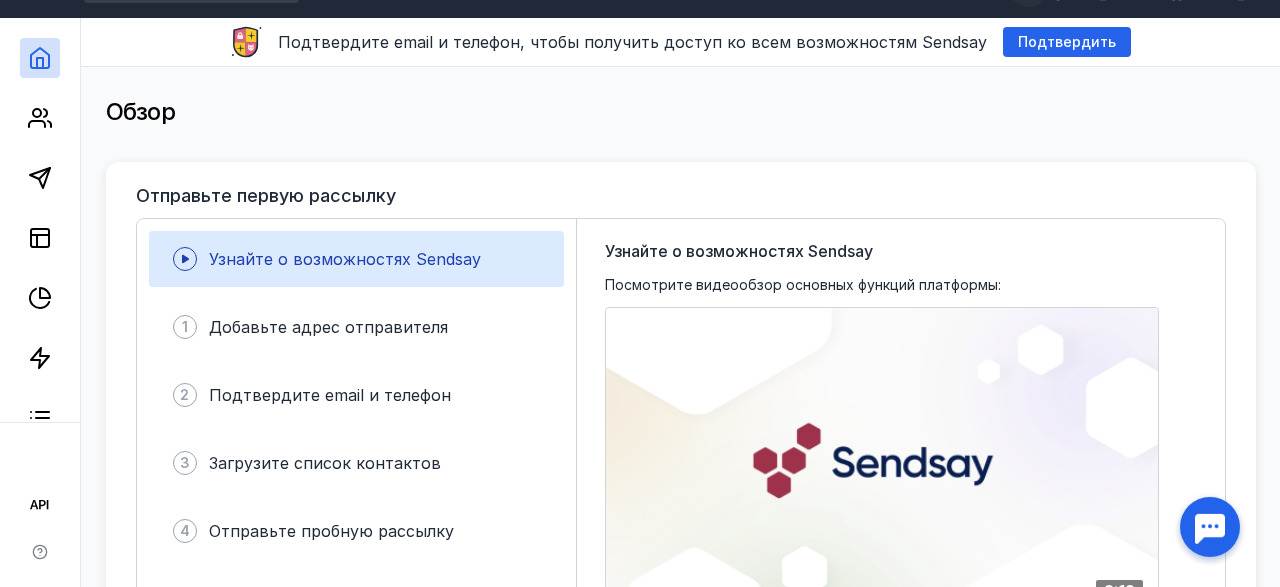 scroll, scrollTop: 0, scrollLeft: 0, axis: both 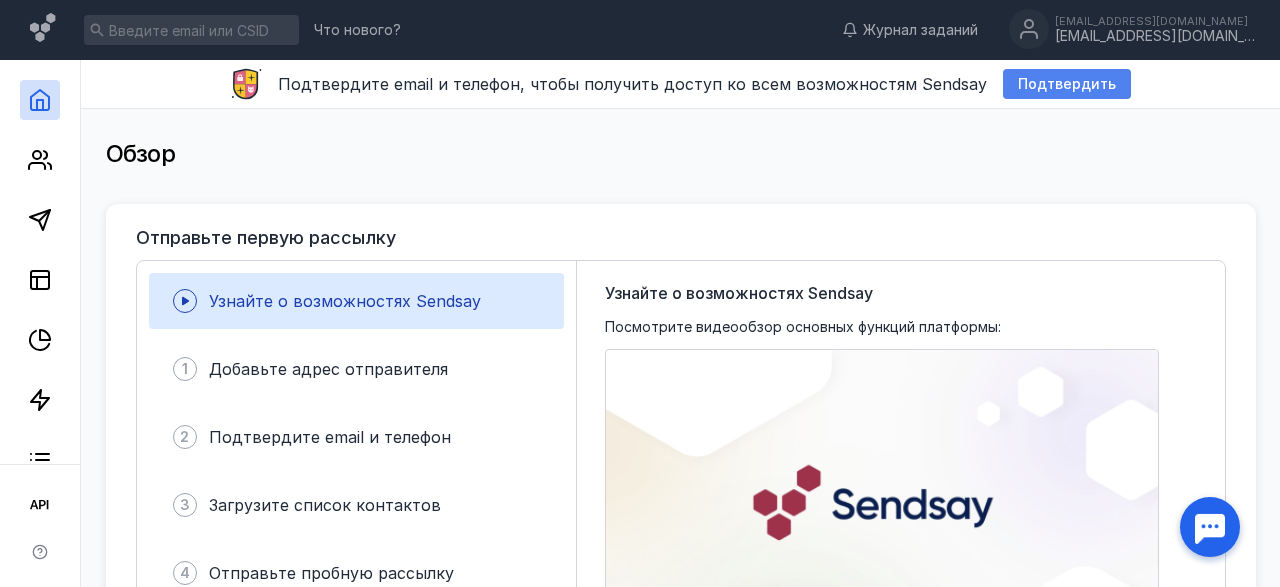 click on "Подтвердить" at bounding box center (1067, 84) 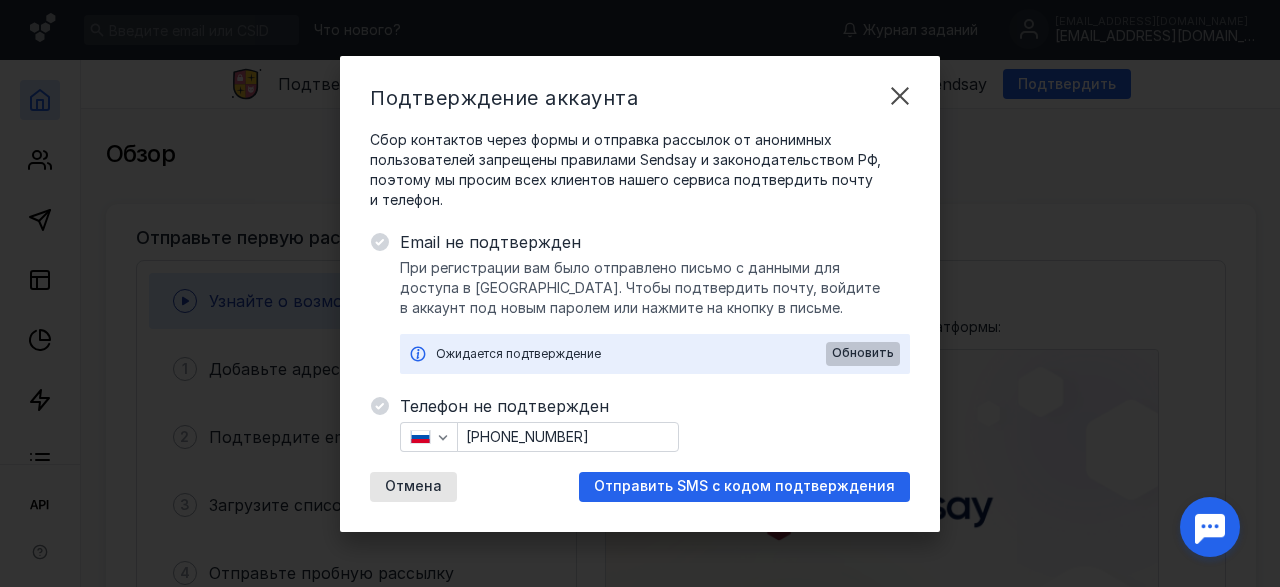click on "Обновить" at bounding box center [863, 353] 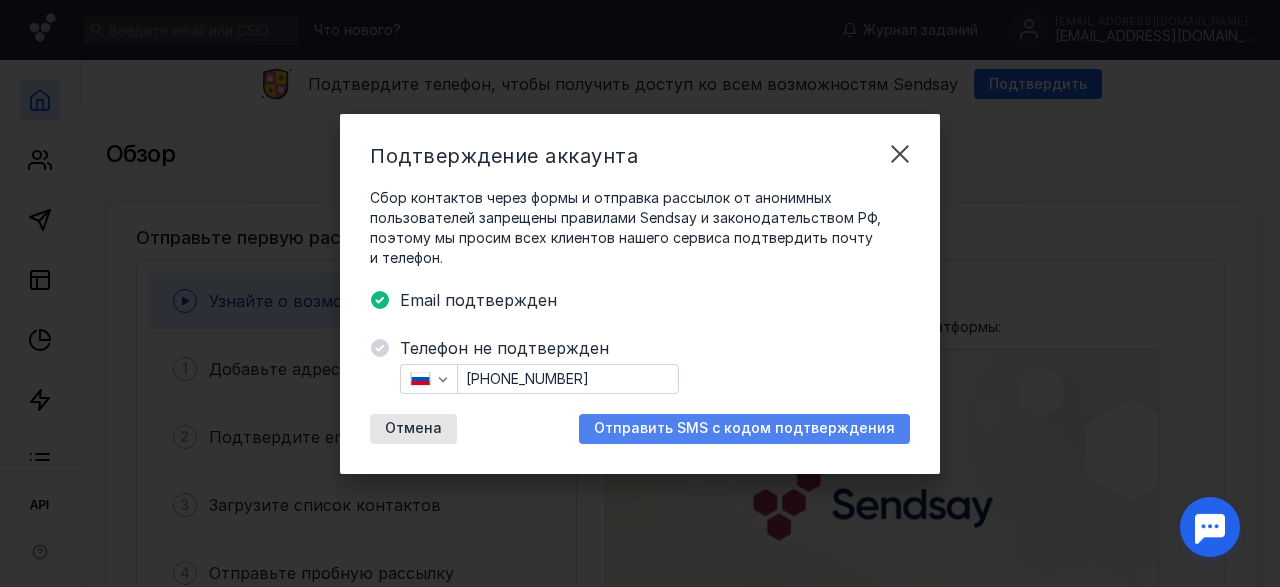 click on "Отправить SMS с кодом подтверждения" at bounding box center [744, 428] 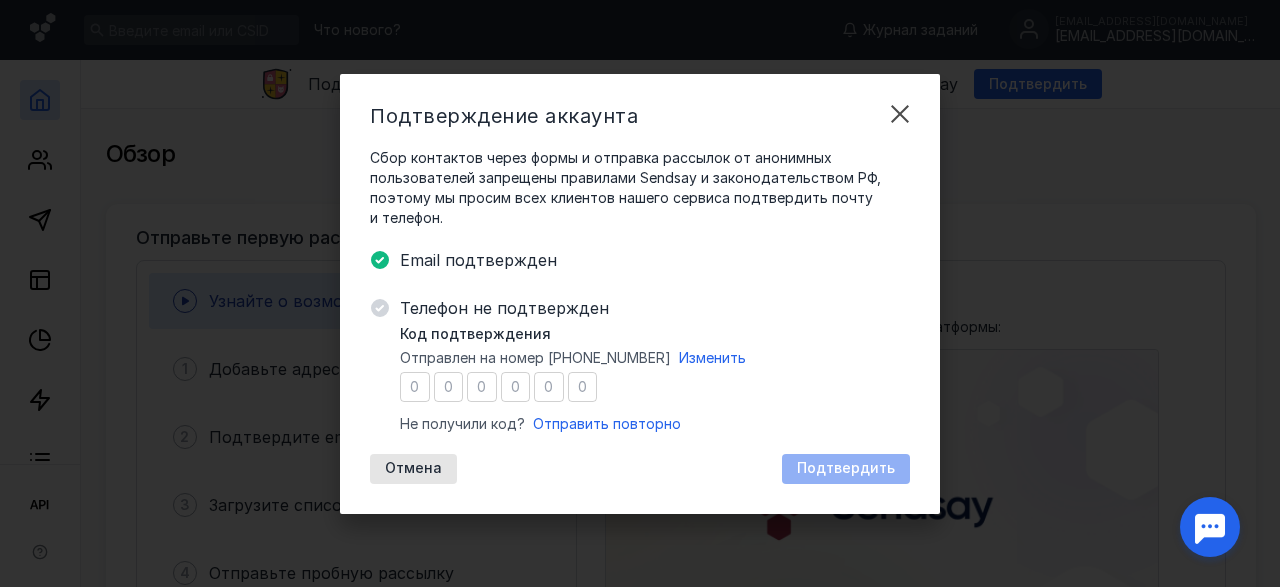 type on "2" 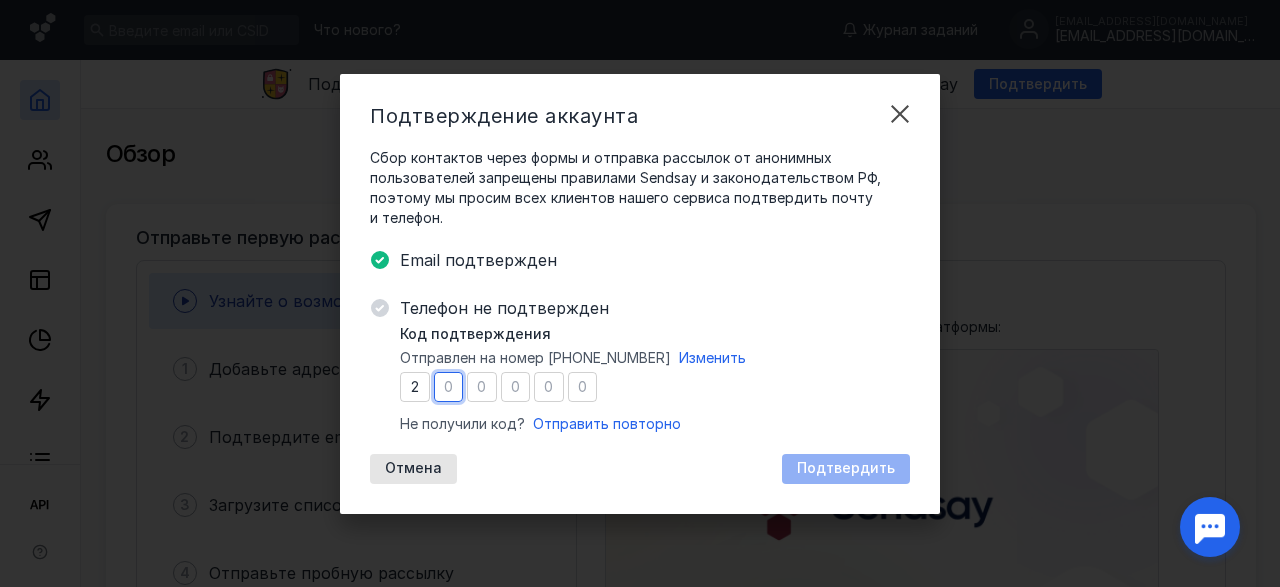 type on "5" 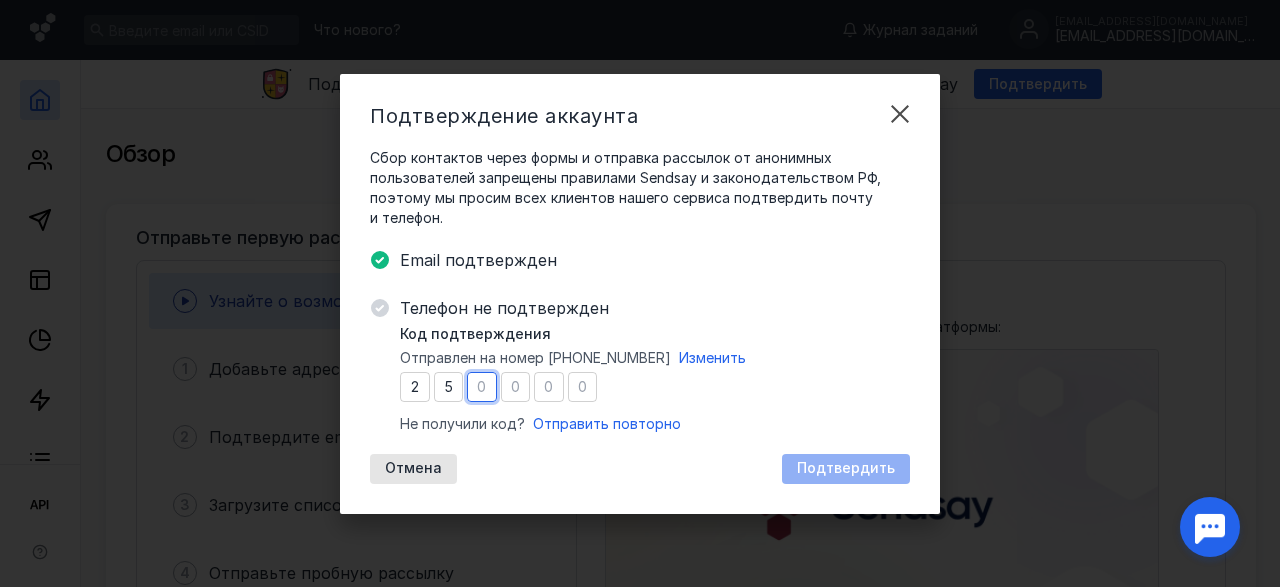 type on "7" 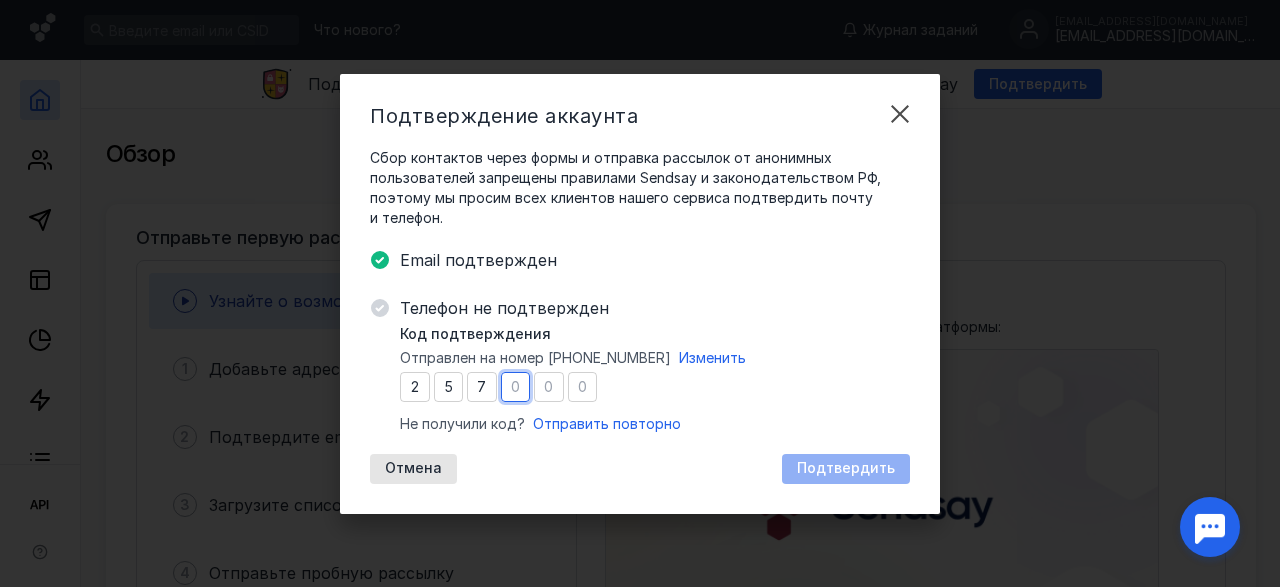 type on "0" 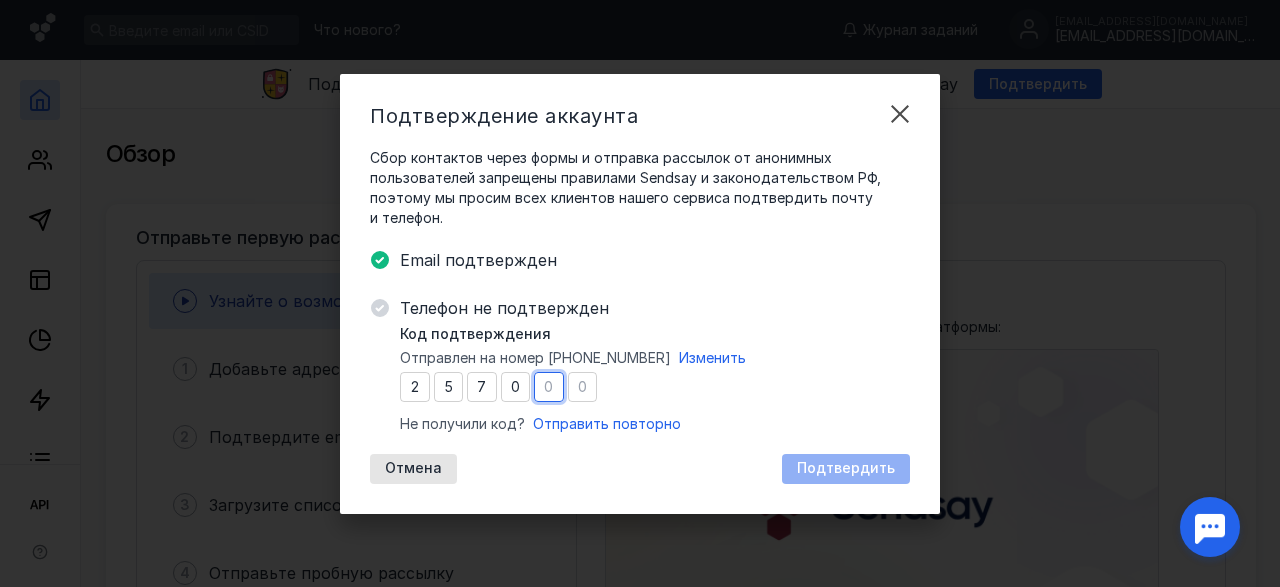type on "1" 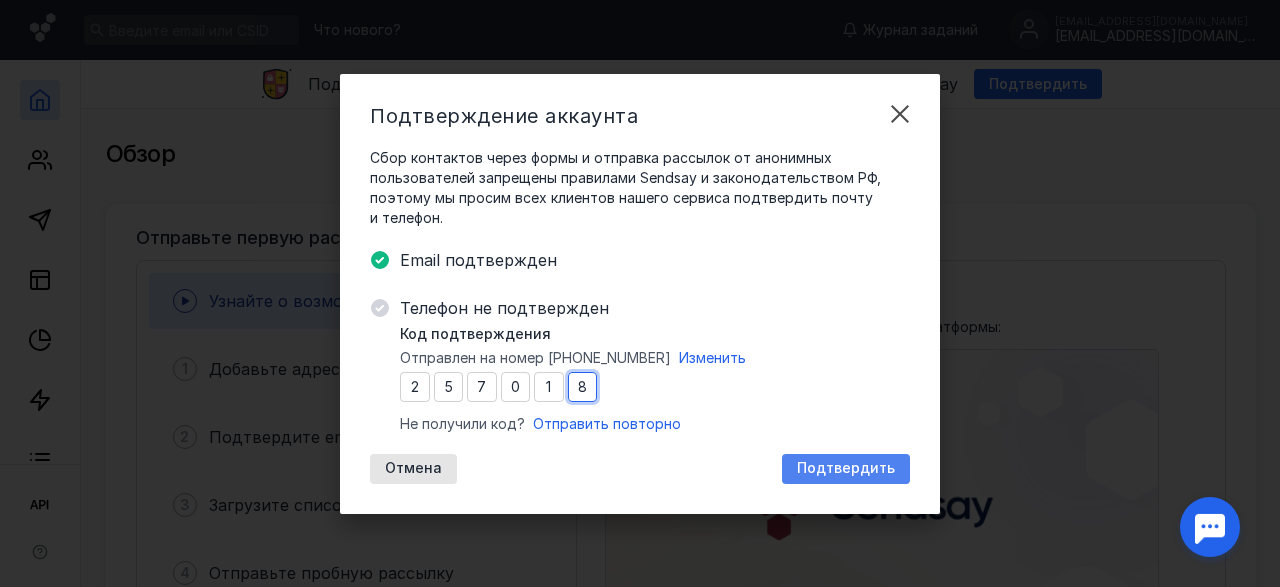 type on "8" 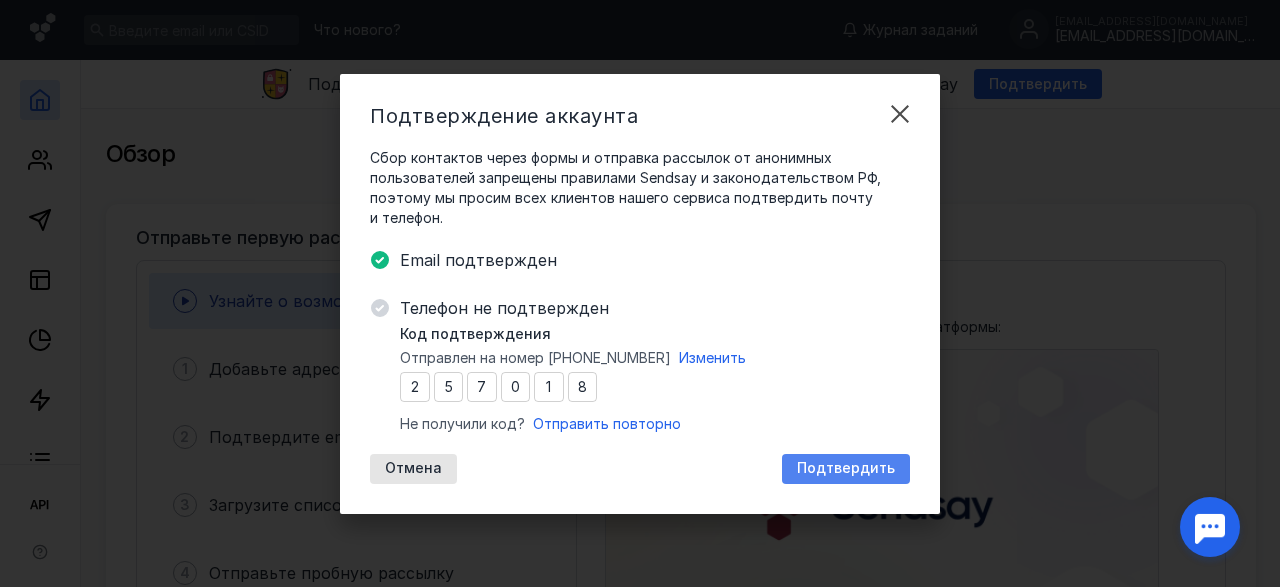 click on "Подтвердить" at bounding box center [846, 468] 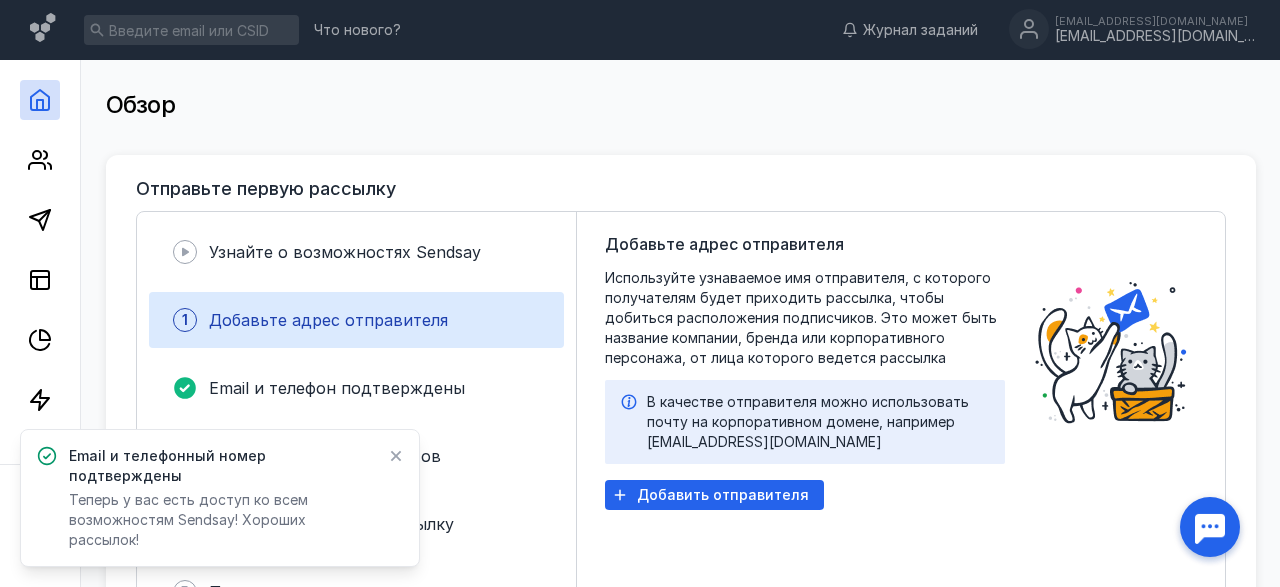 scroll, scrollTop: 62, scrollLeft: 0, axis: vertical 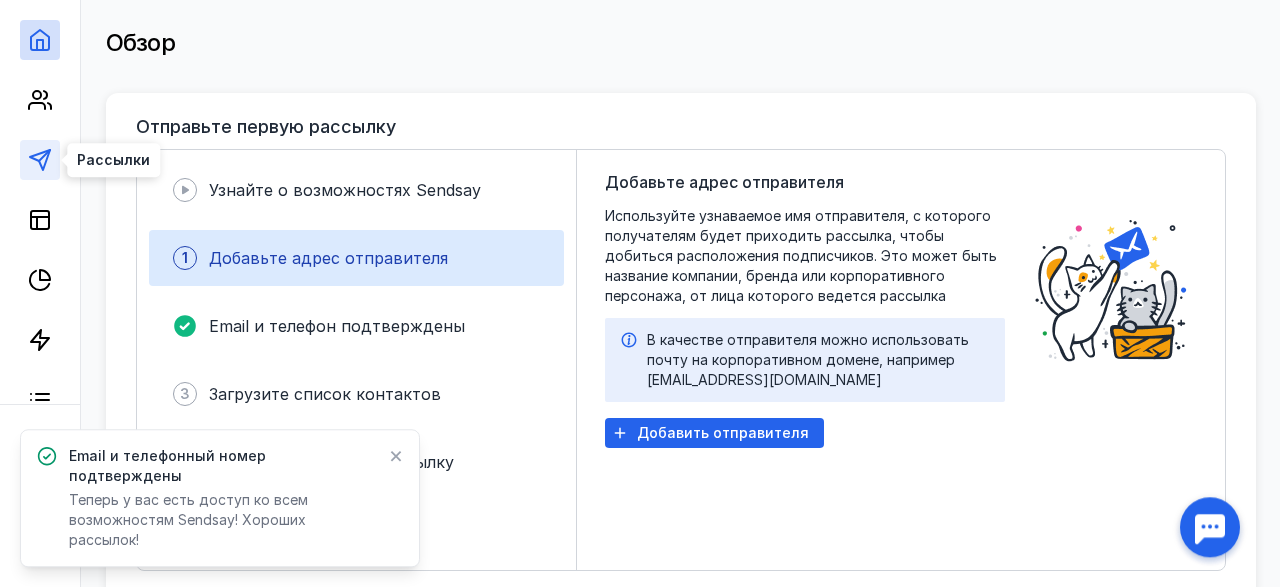 click 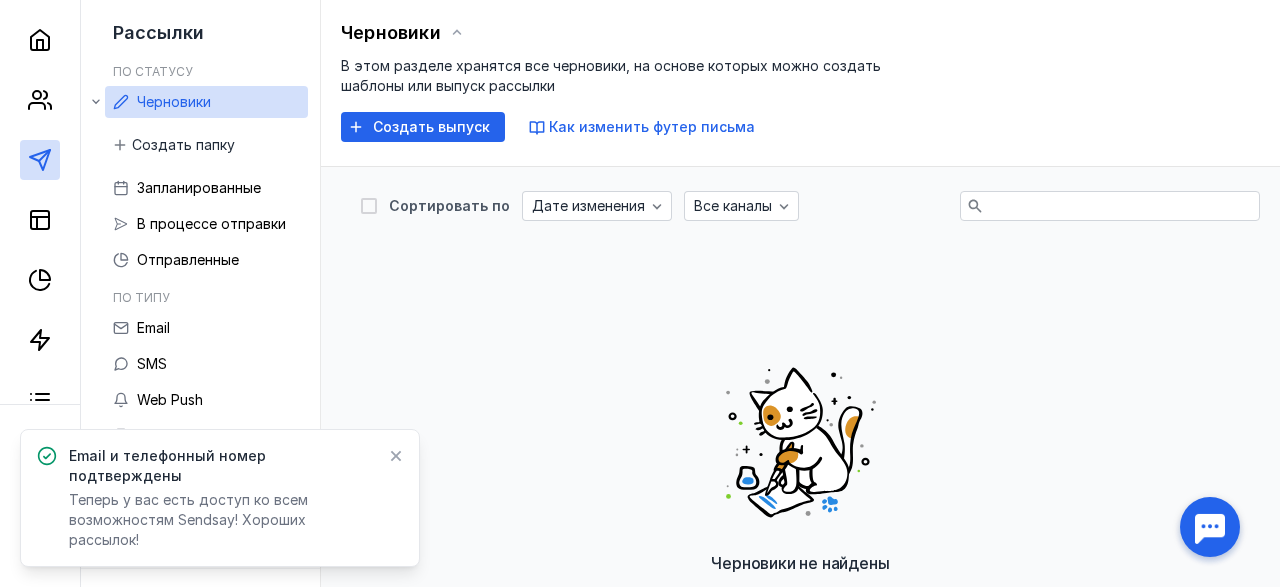 click 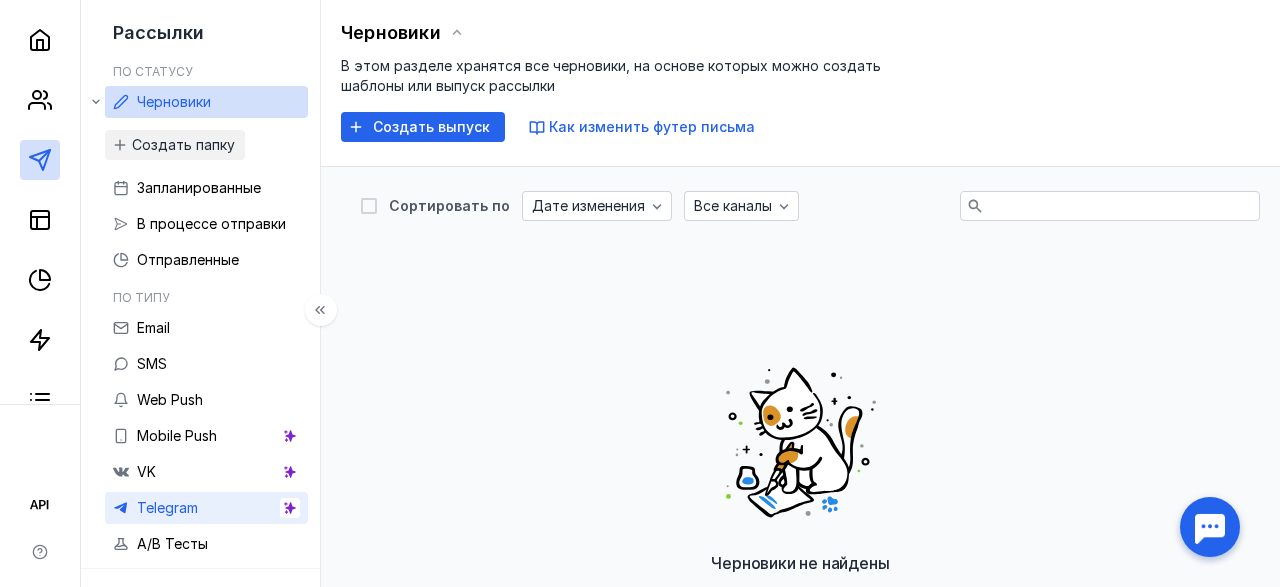 click on "Telegram" at bounding box center [206, 508] 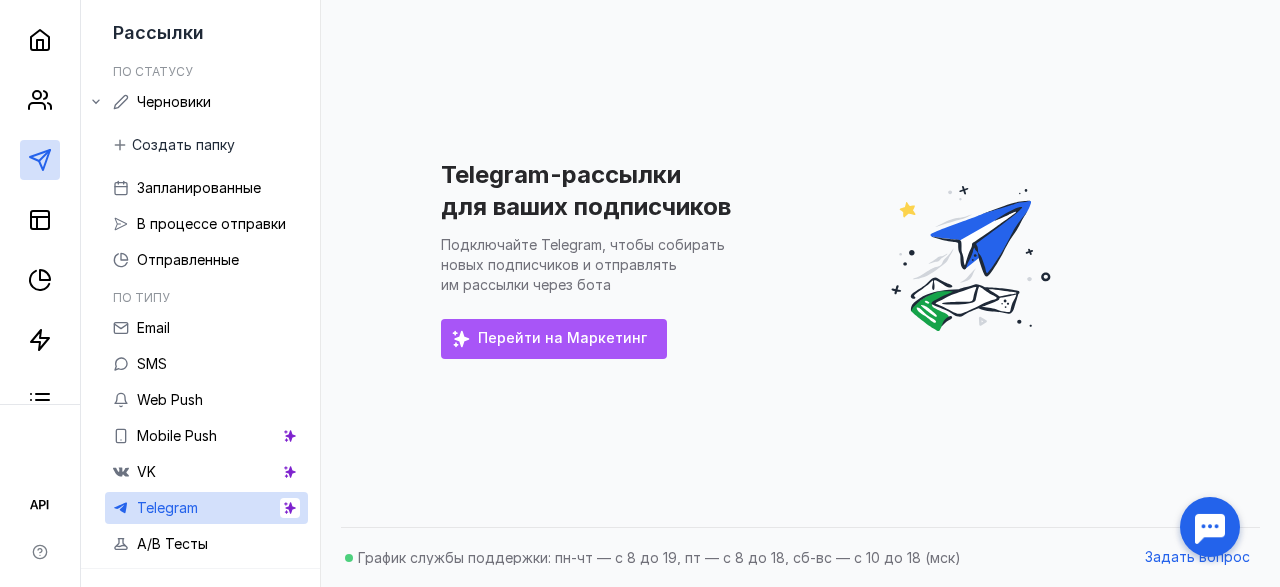 click on "Перейти на Маркетинг" at bounding box center (562, 338) 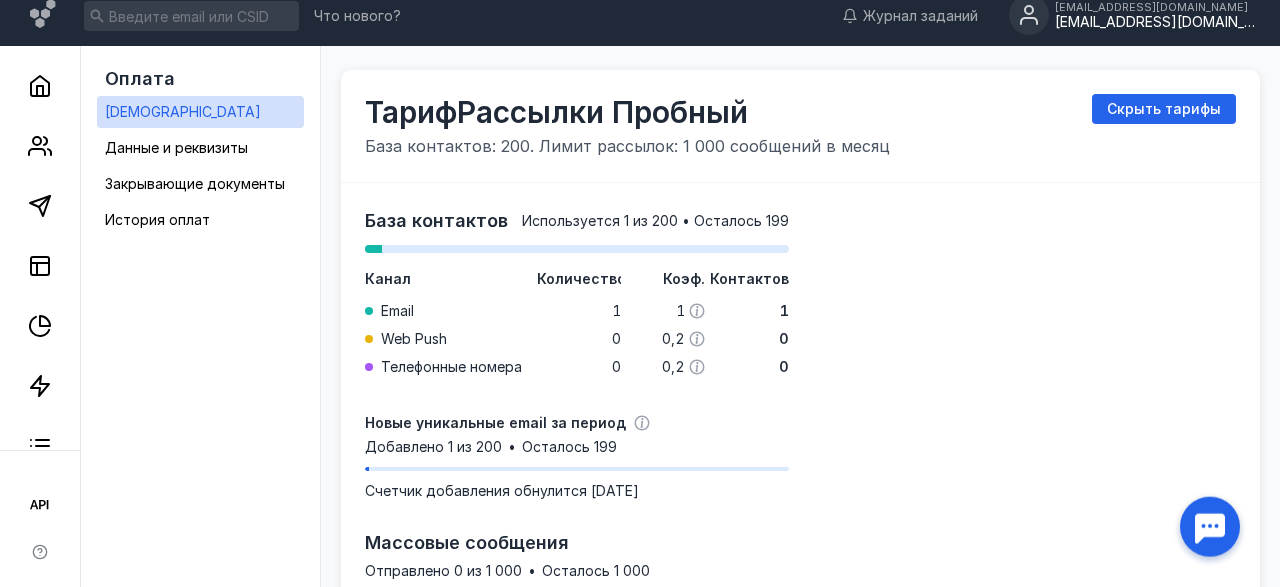 scroll, scrollTop: 0, scrollLeft: 0, axis: both 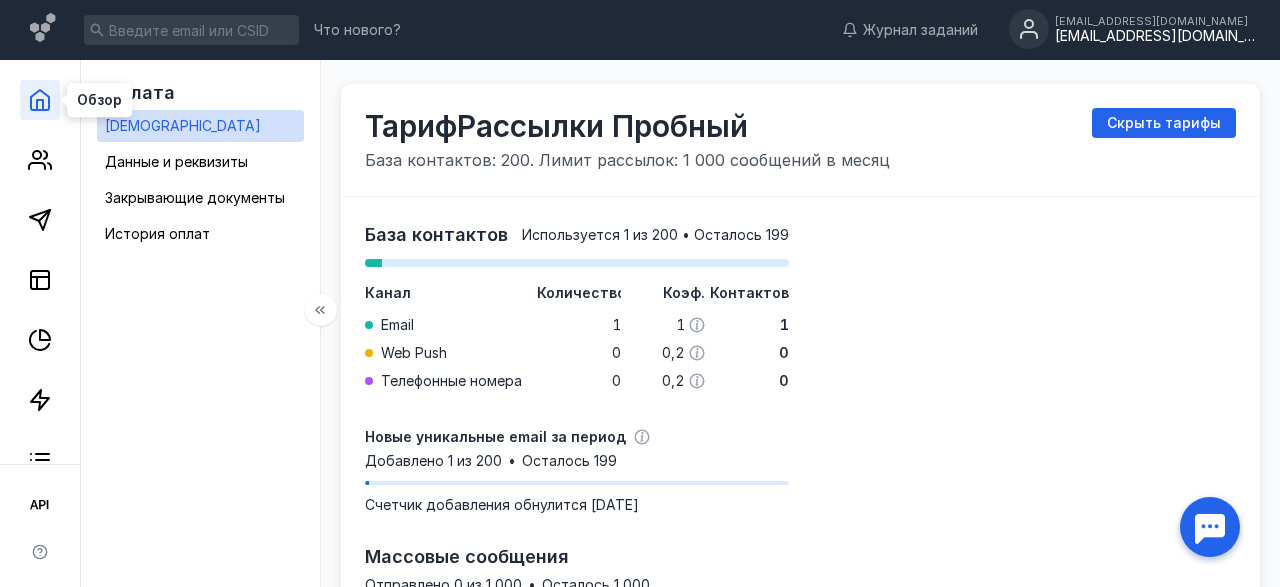 click 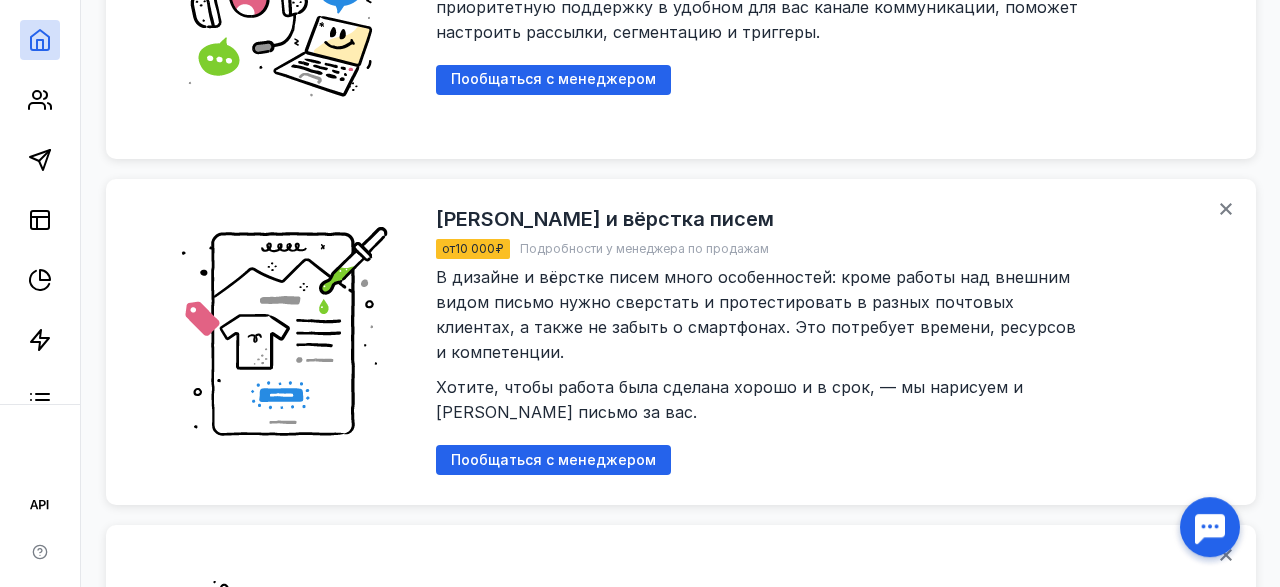 scroll, scrollTop: 1747, scrollLeft: 0, axis: vertical 